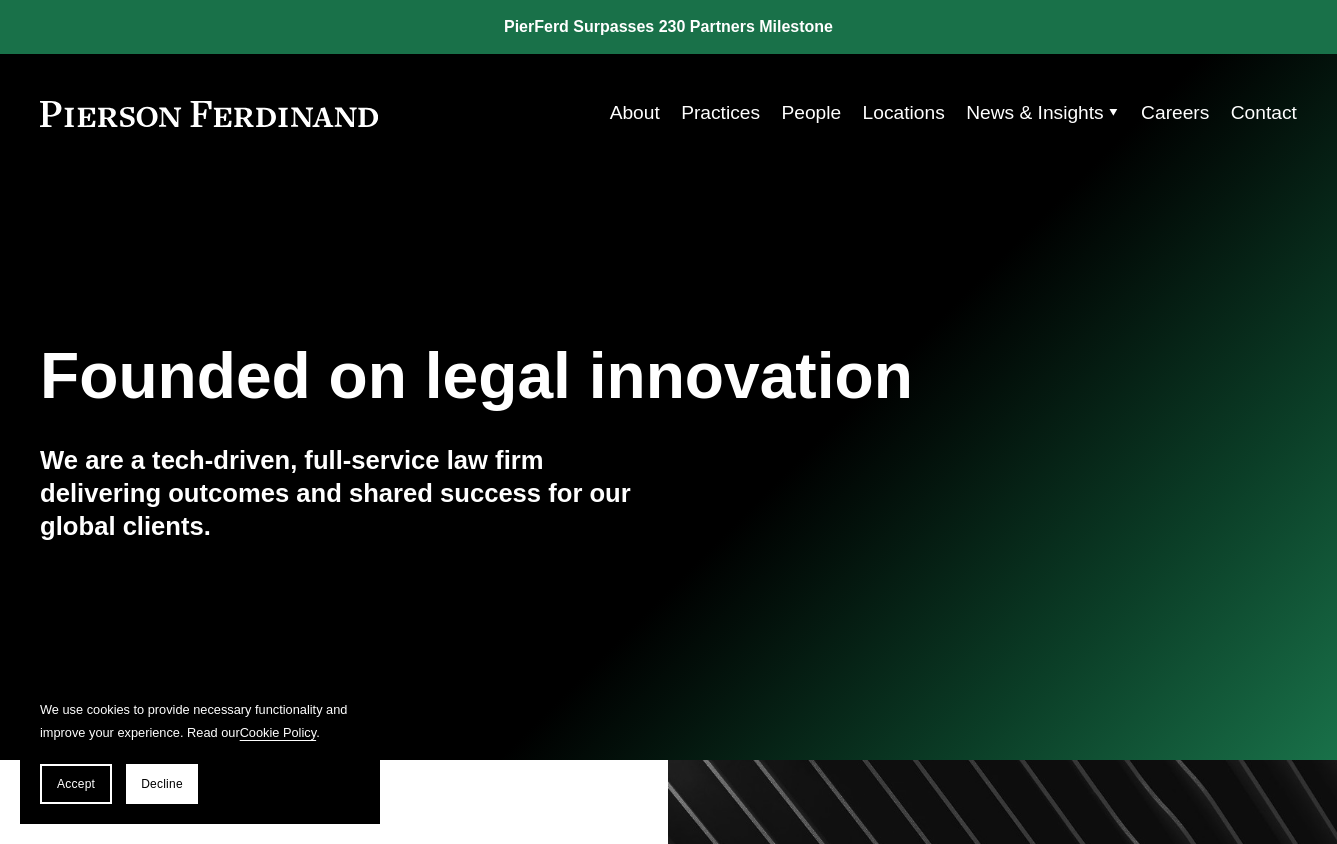 scroll, scrollTop: 0, scrollLeft: 0, axis: both 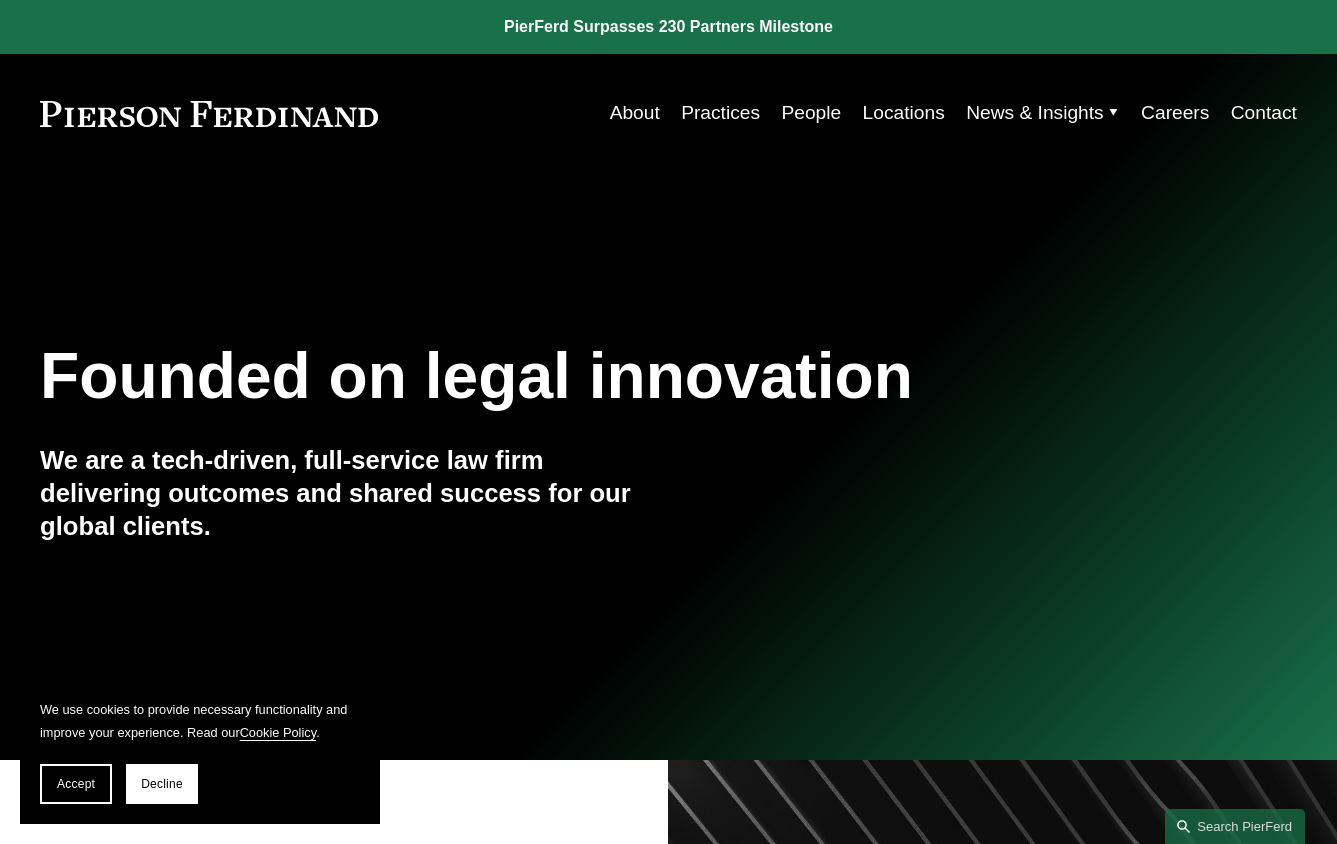 click on "People" at bounding box center [811, 113] 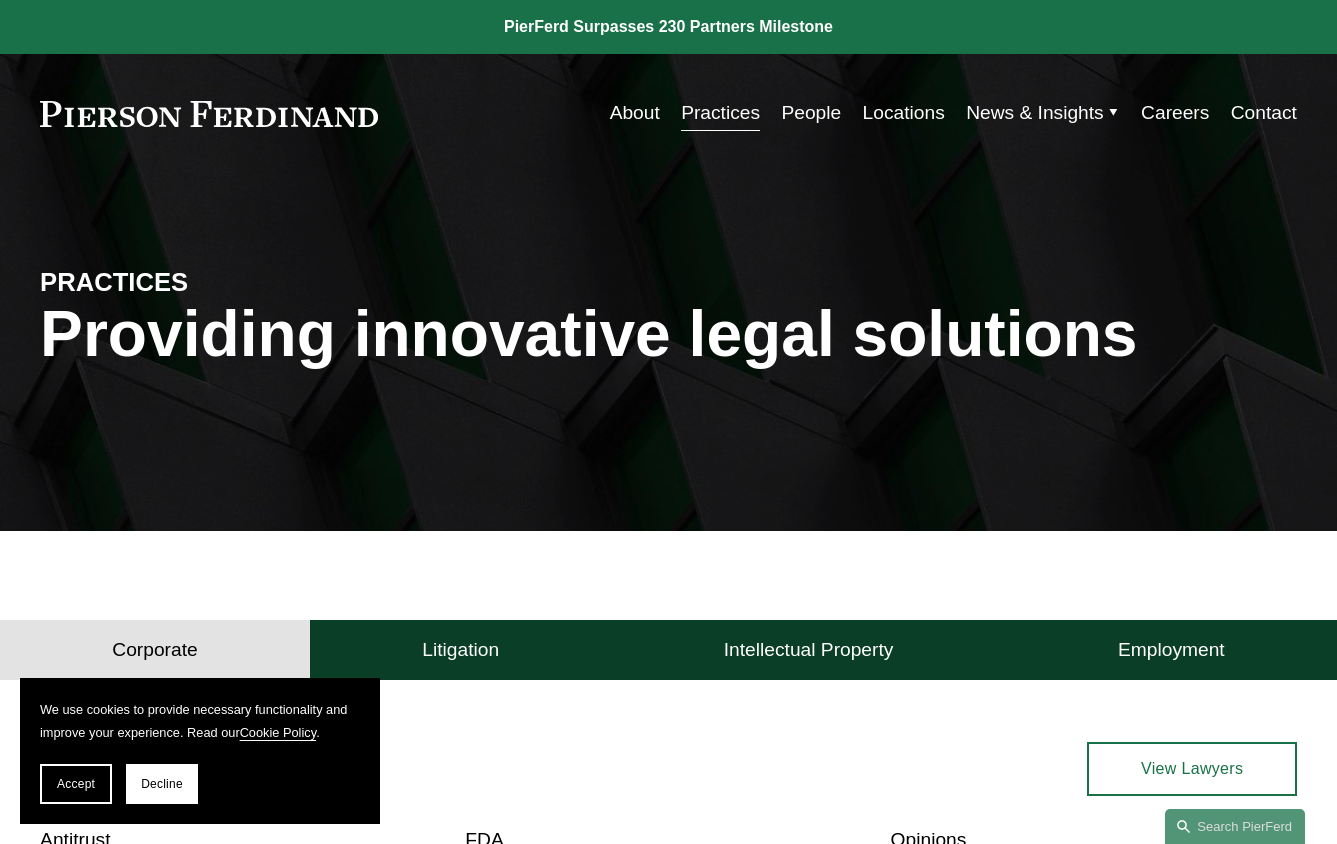 scroll, scrollTop: 0, scrollLeft: 0, axis: both 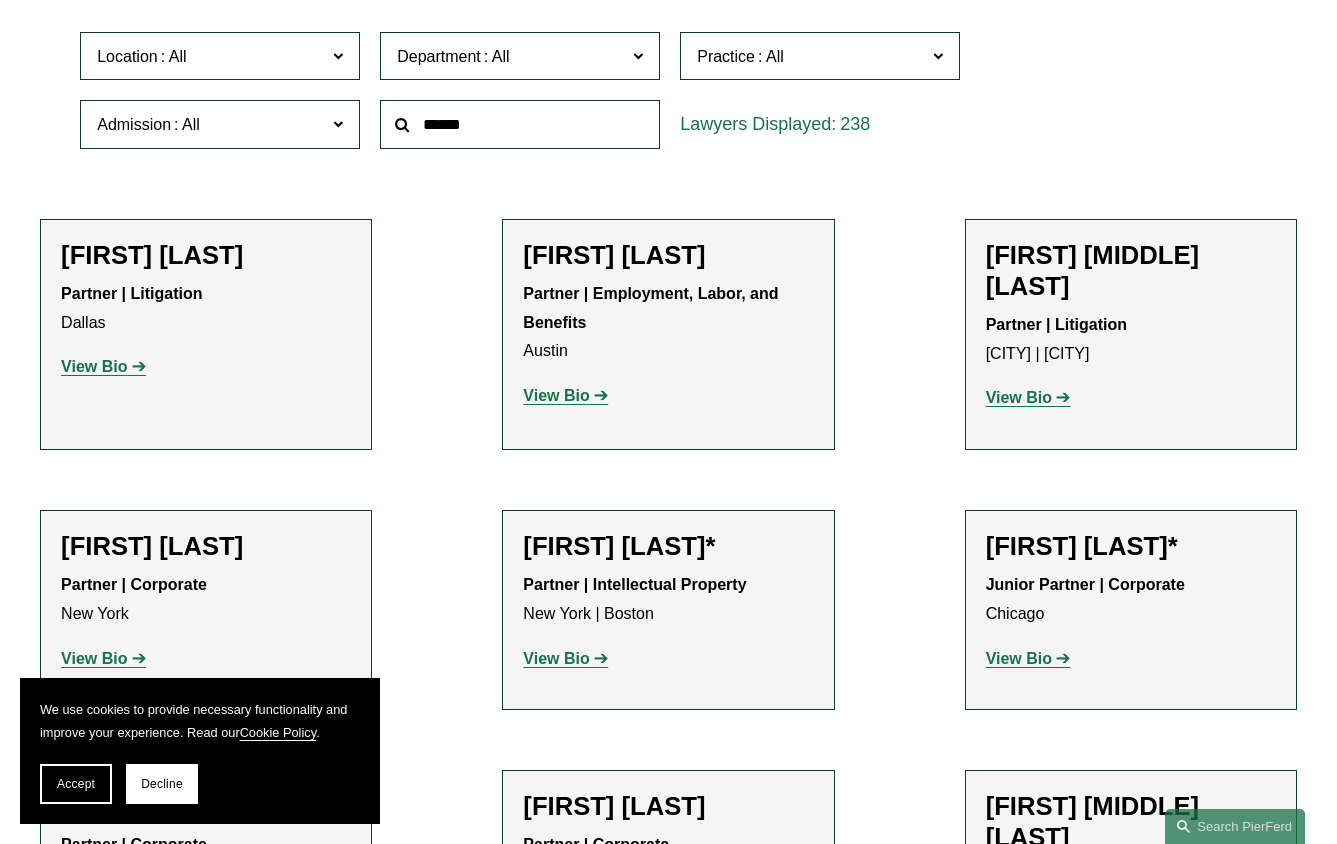 click on "Department" 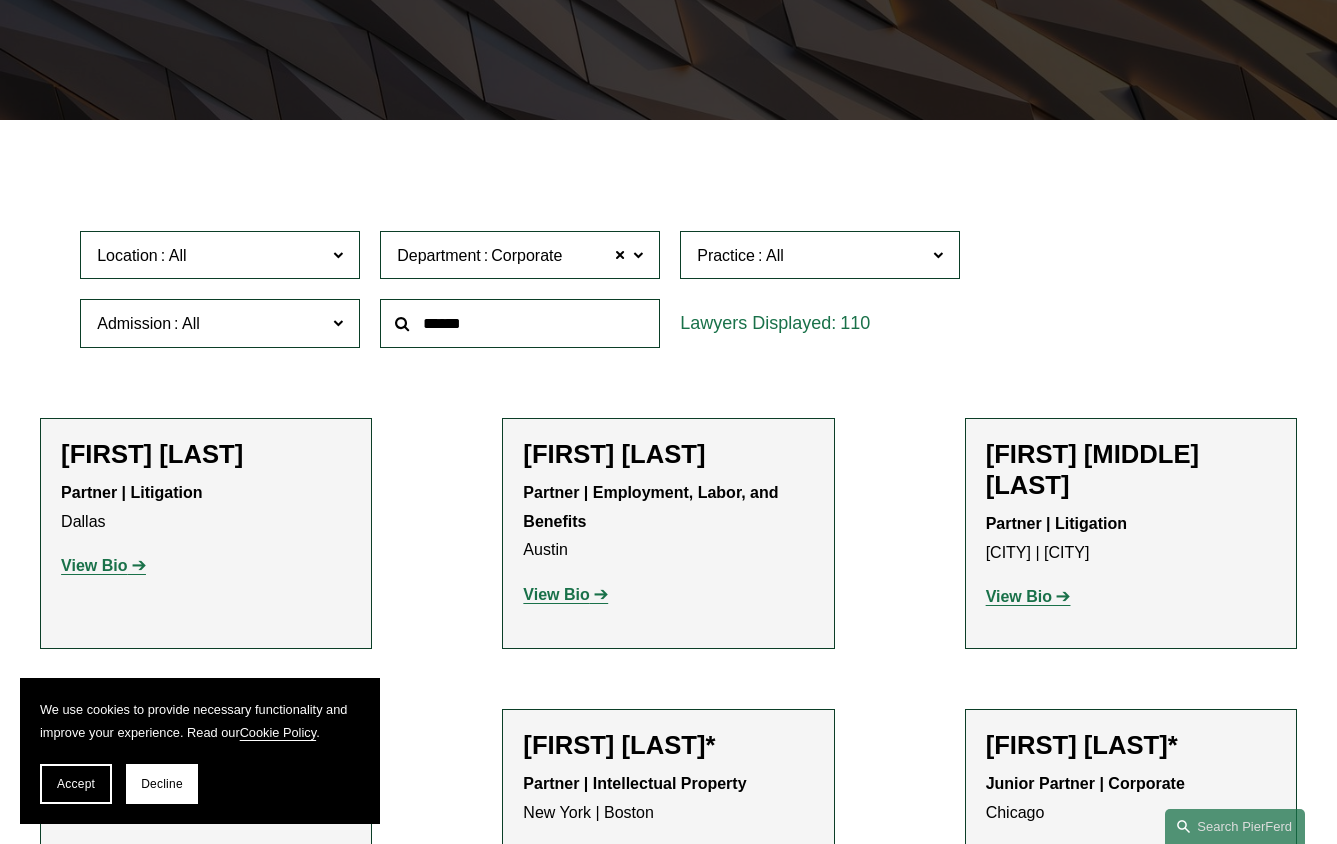 scroll, scrollTop: 326, scrollLeft: 0, axis: vertical 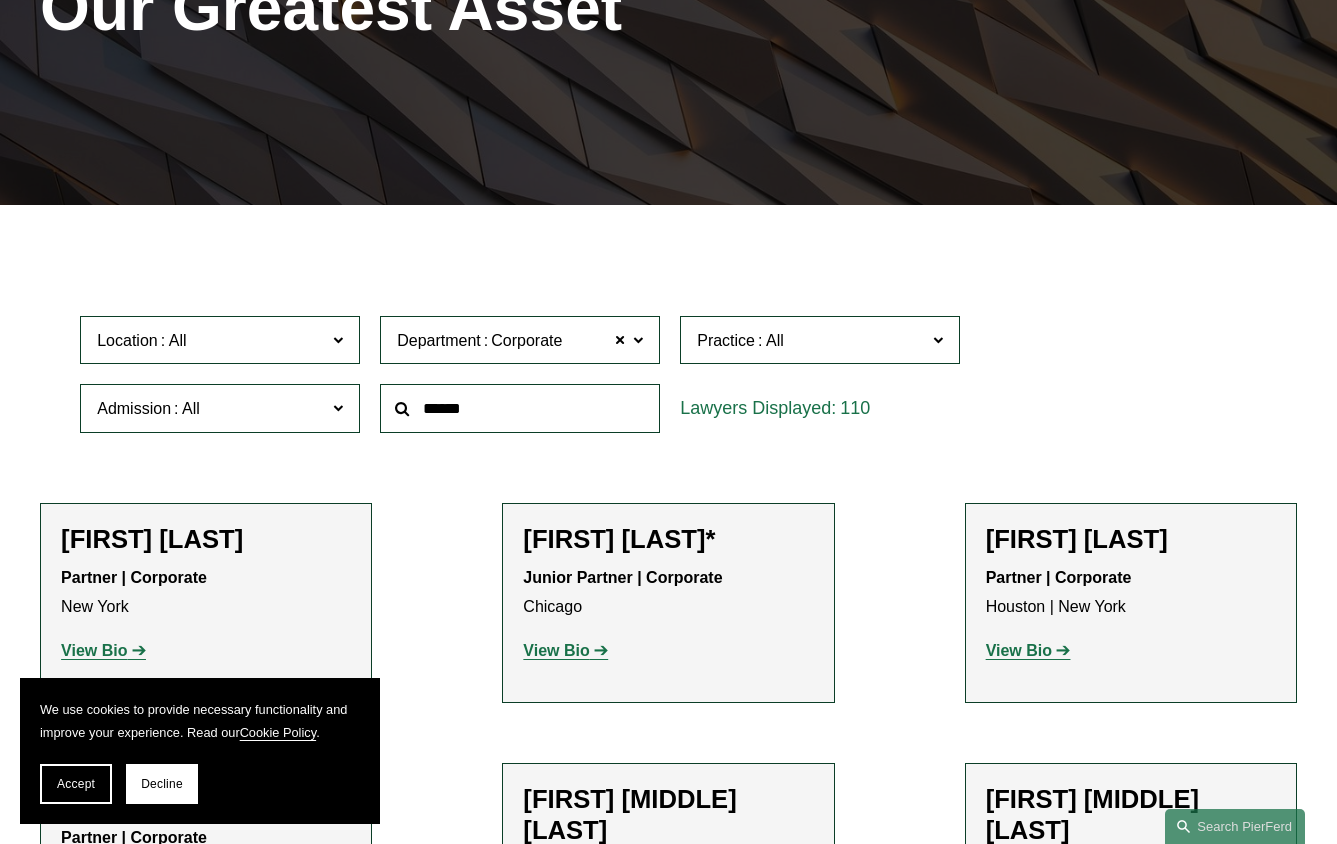 click on "Location" 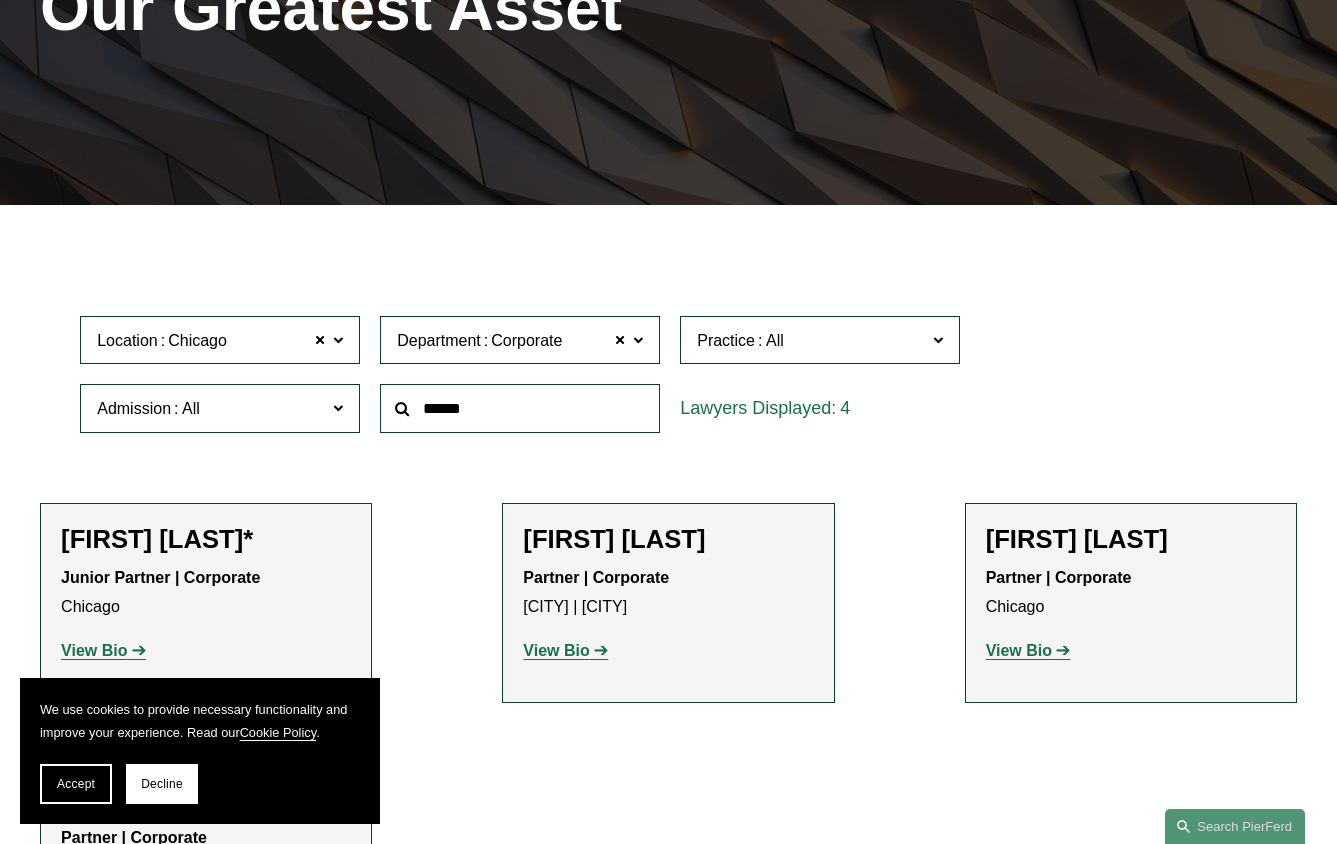 click on "4" 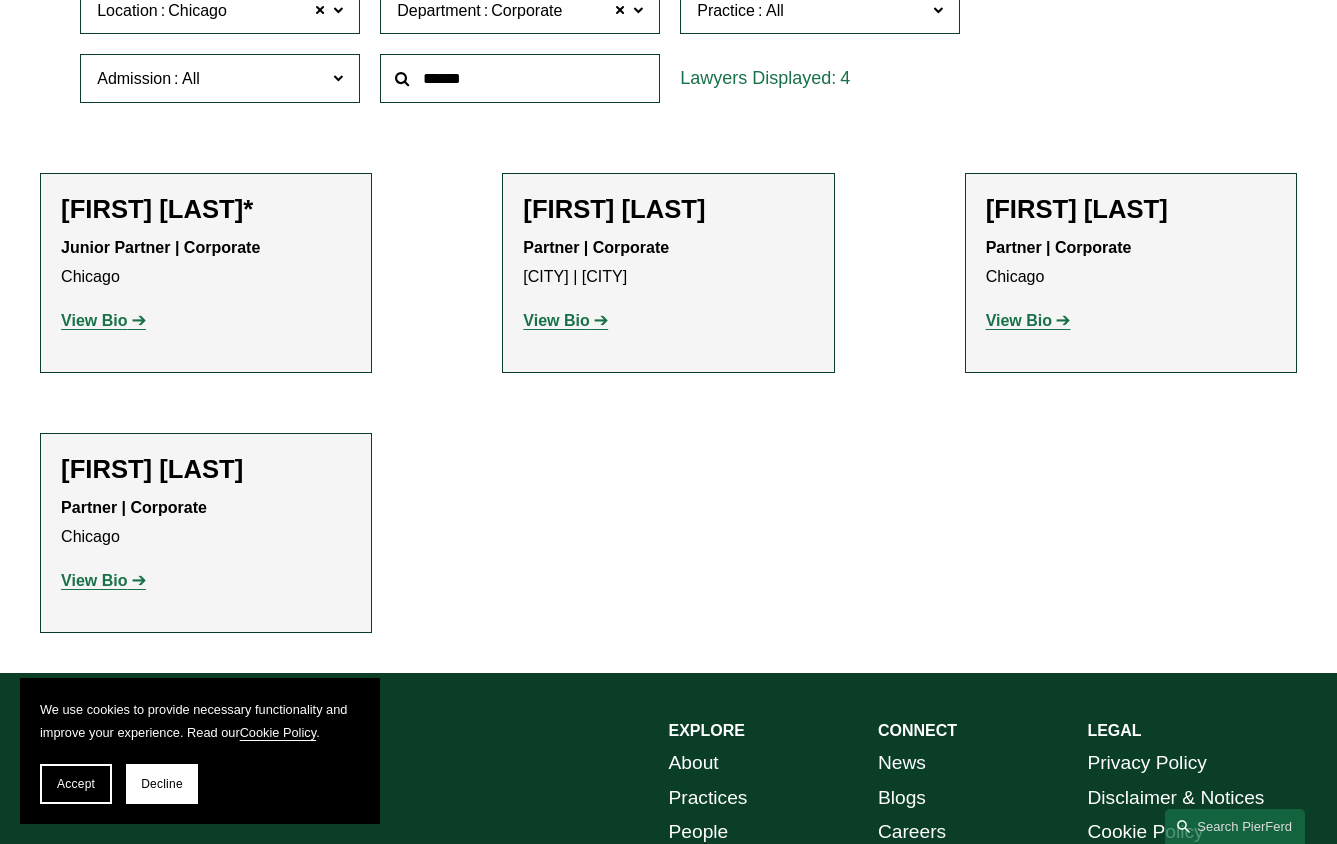 scroll, scrollTop: 654, scrollLeft: 0, axis: vertical 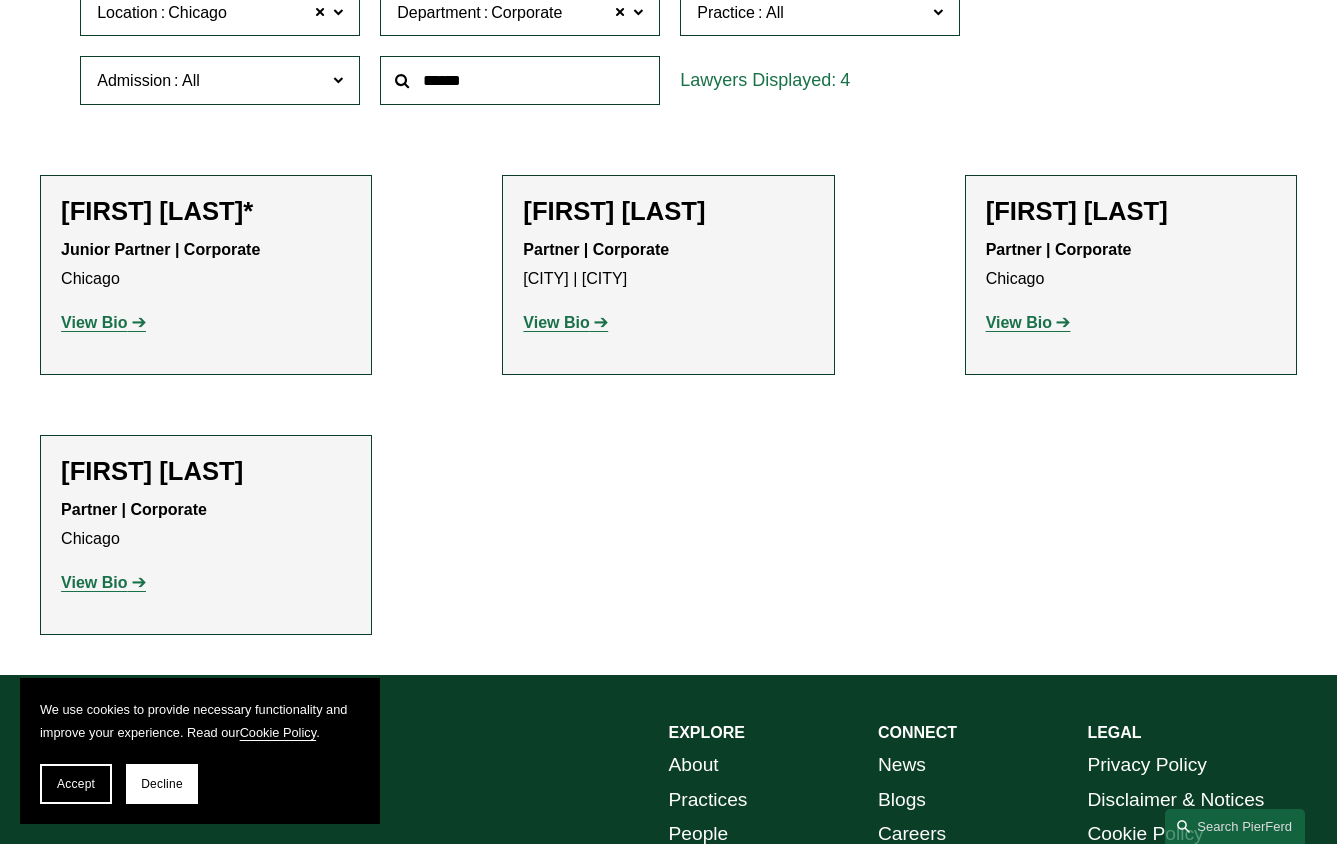 click on "View Bio" 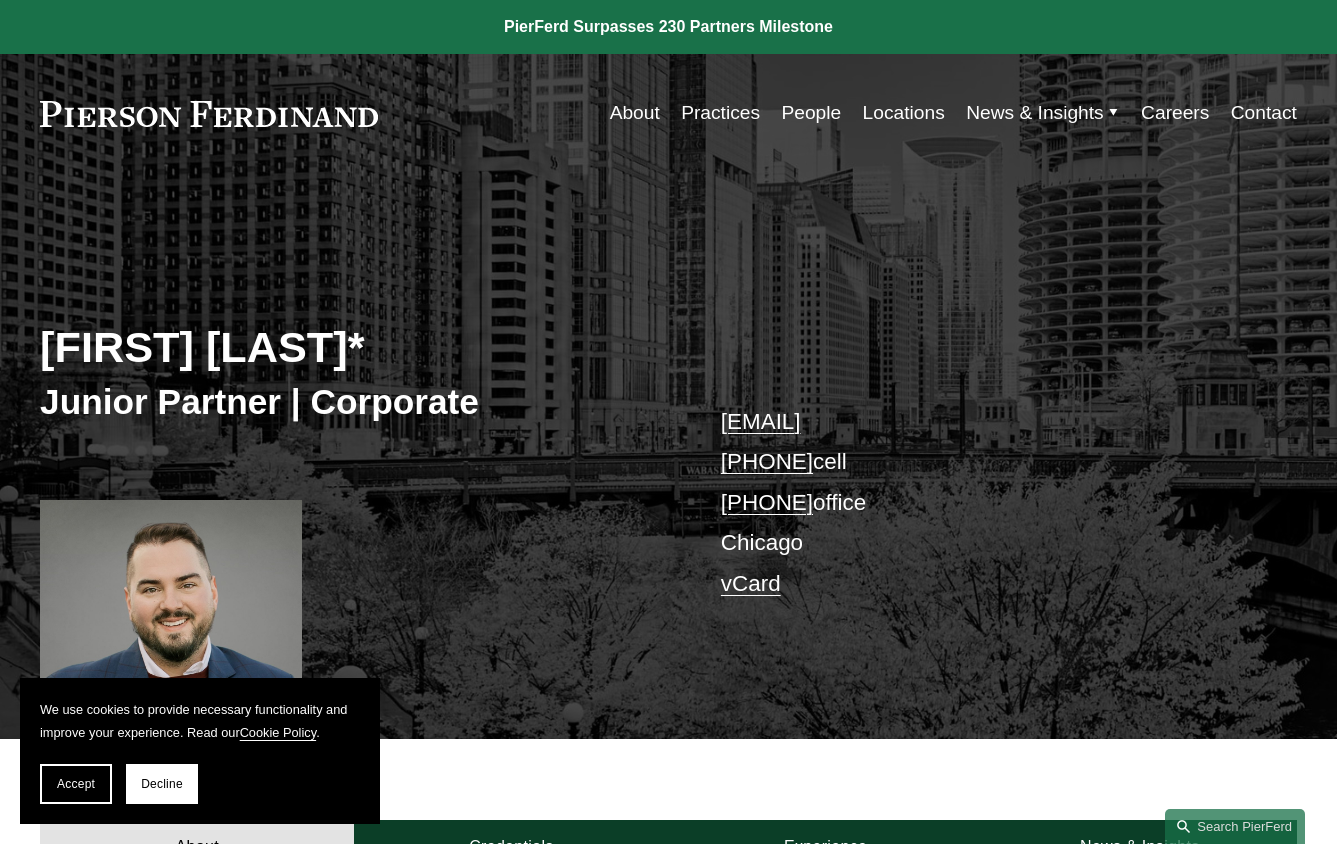scroll, scrollTop: 0, scrollLeft: 0, axis: both 